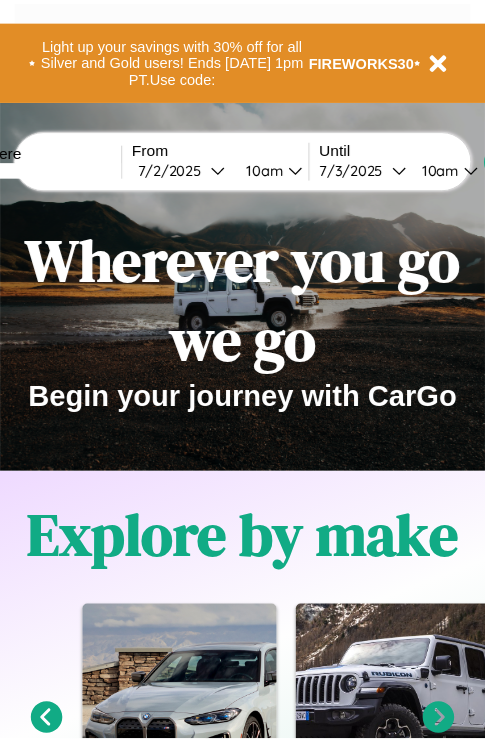 scroll, scrollTop: 0, scrollLeft: 0, axis: both 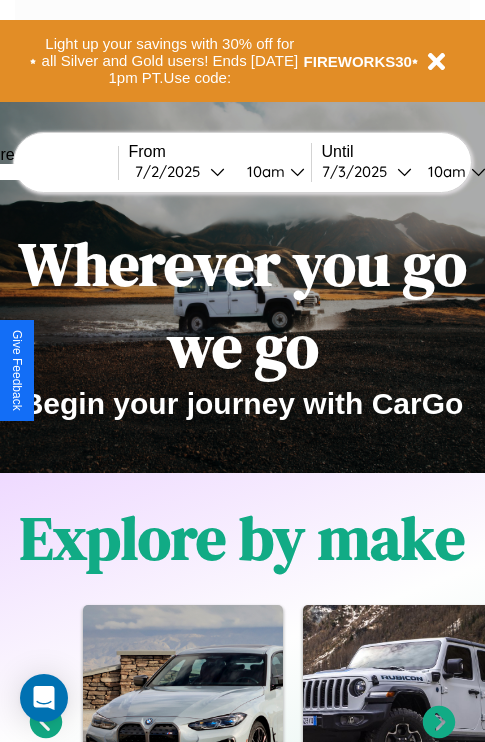 click at bounding box center [43, 172] 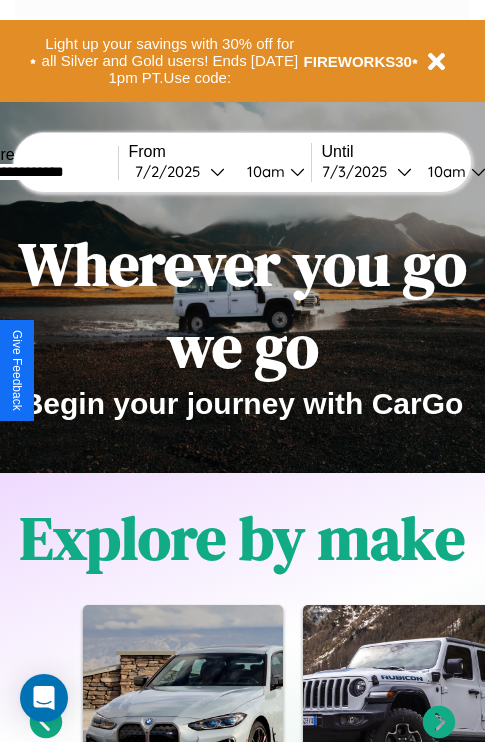 type on "**********" 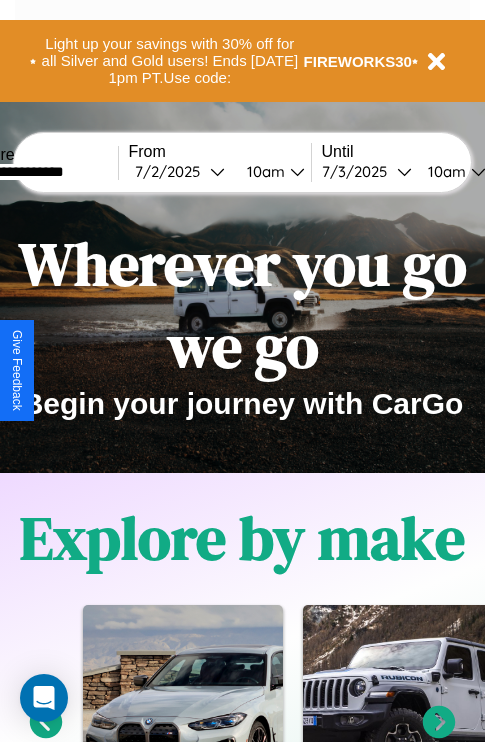 click on "[DATE]" at bounding box center [172, 171] 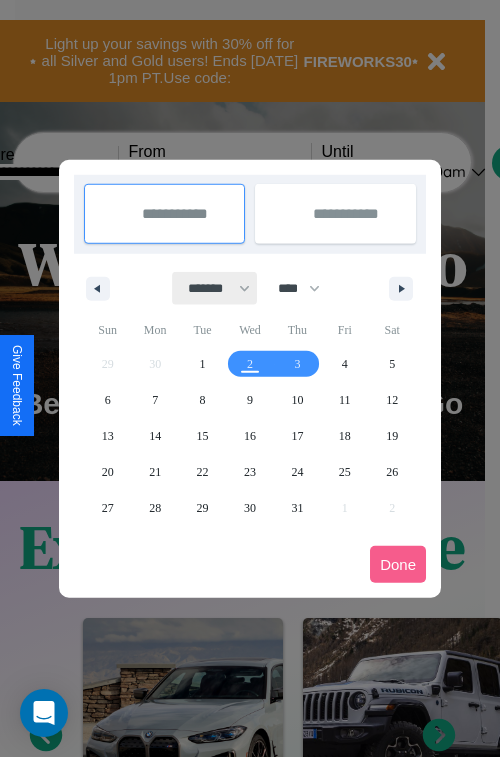 click on "******* ******** ***** ***** *** **** **** ****** ********* ******* ******** ********" at bounding box center [215, 288] 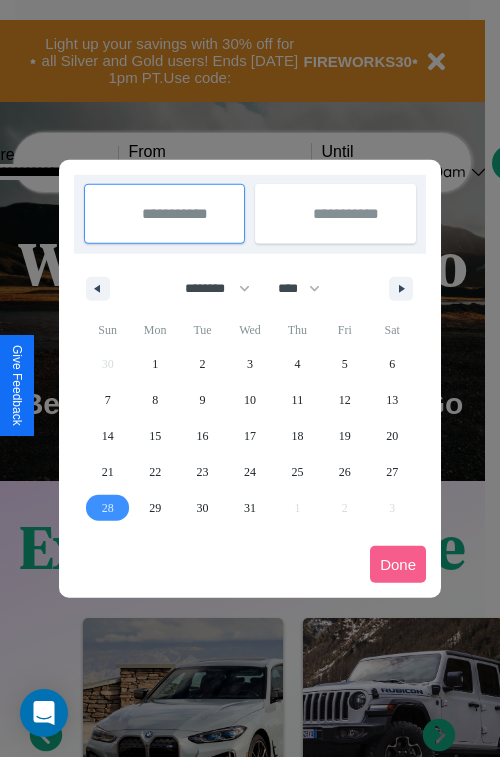 click on "28" at bounding box center (108, 508) 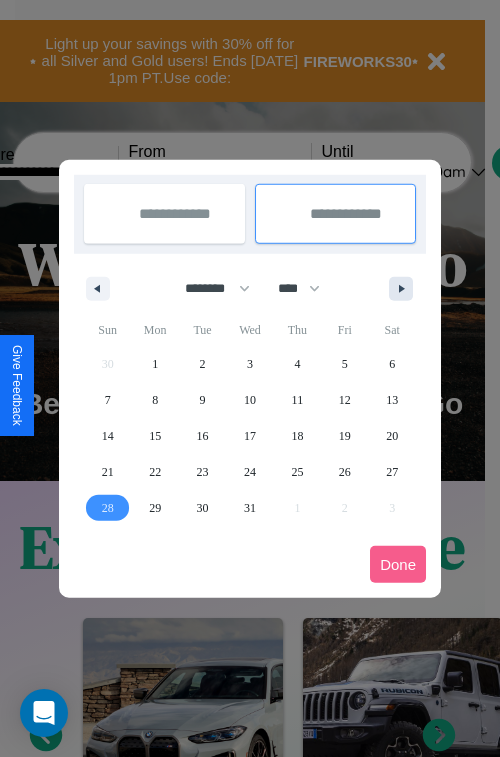 click at bounding box center (405, 289) 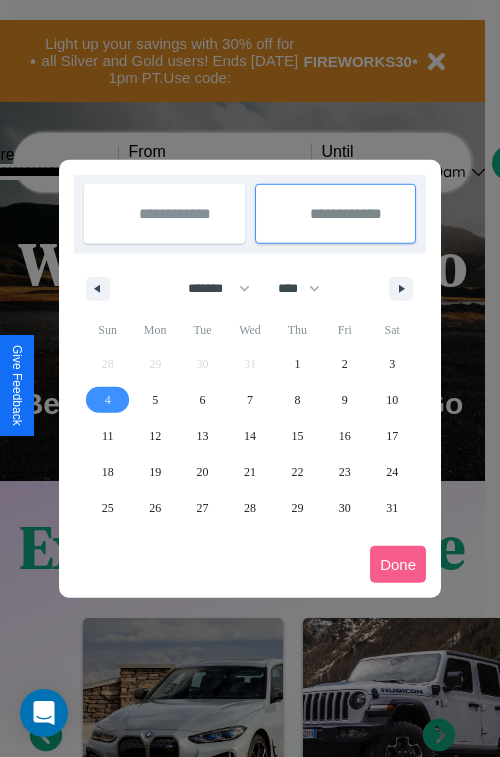 click on "4" at bounding box center (108, 400) 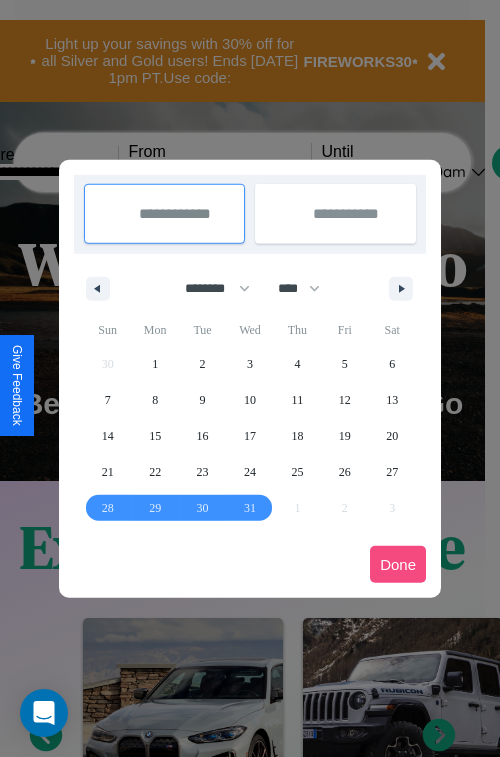 click on "Done" at bounding box center (398, 564) 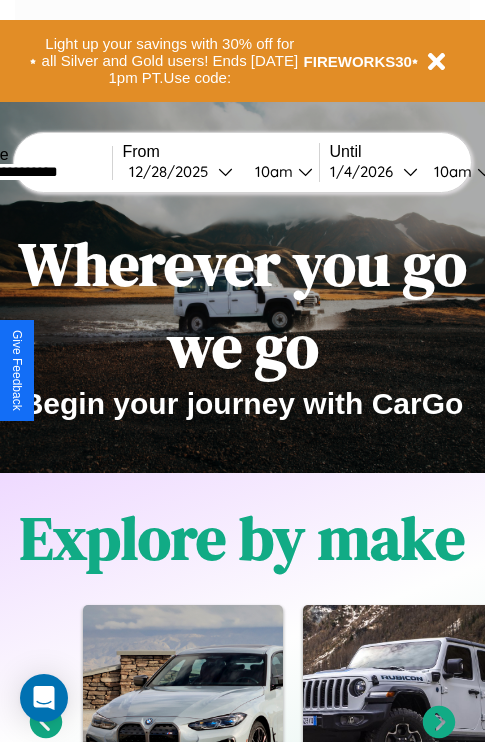 scroll, scrollTop: 0, scrollLeft: 74, axis: horizontal 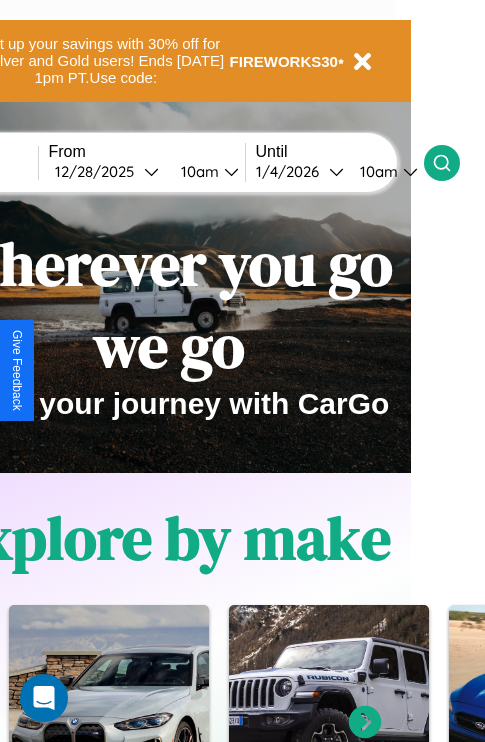 click 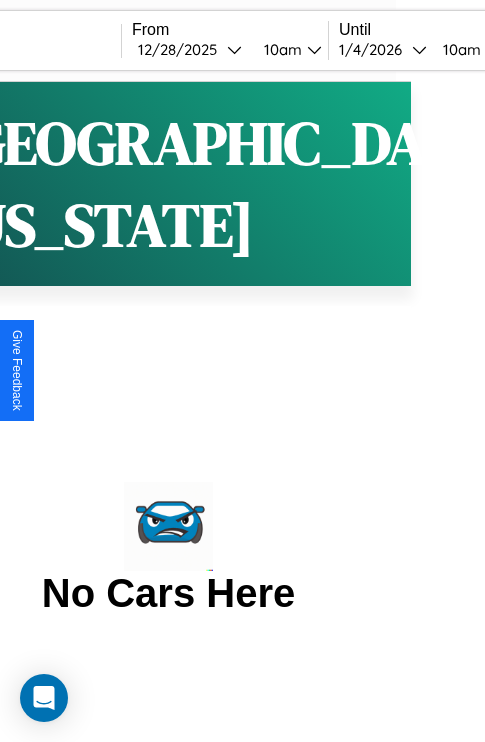scroll, scrollTop: 0, scrollLeft: 0, axis: both 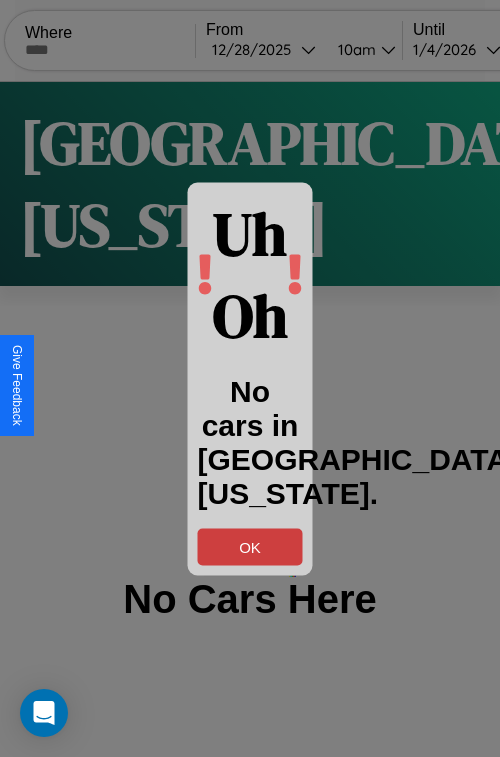 click on "OK" at bounding box center (250, 546) 